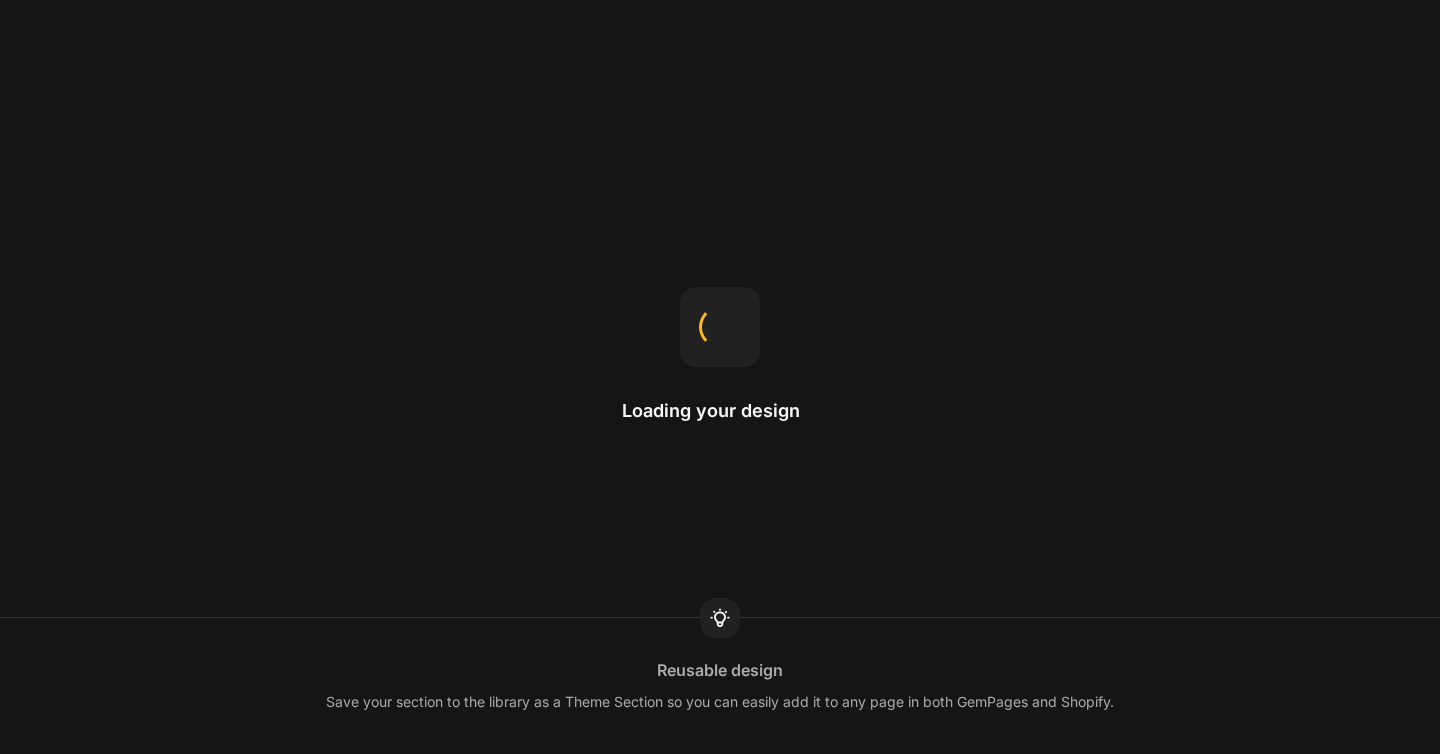 scroll, scrollTop: 0, scrollLeft: 0, axis: both 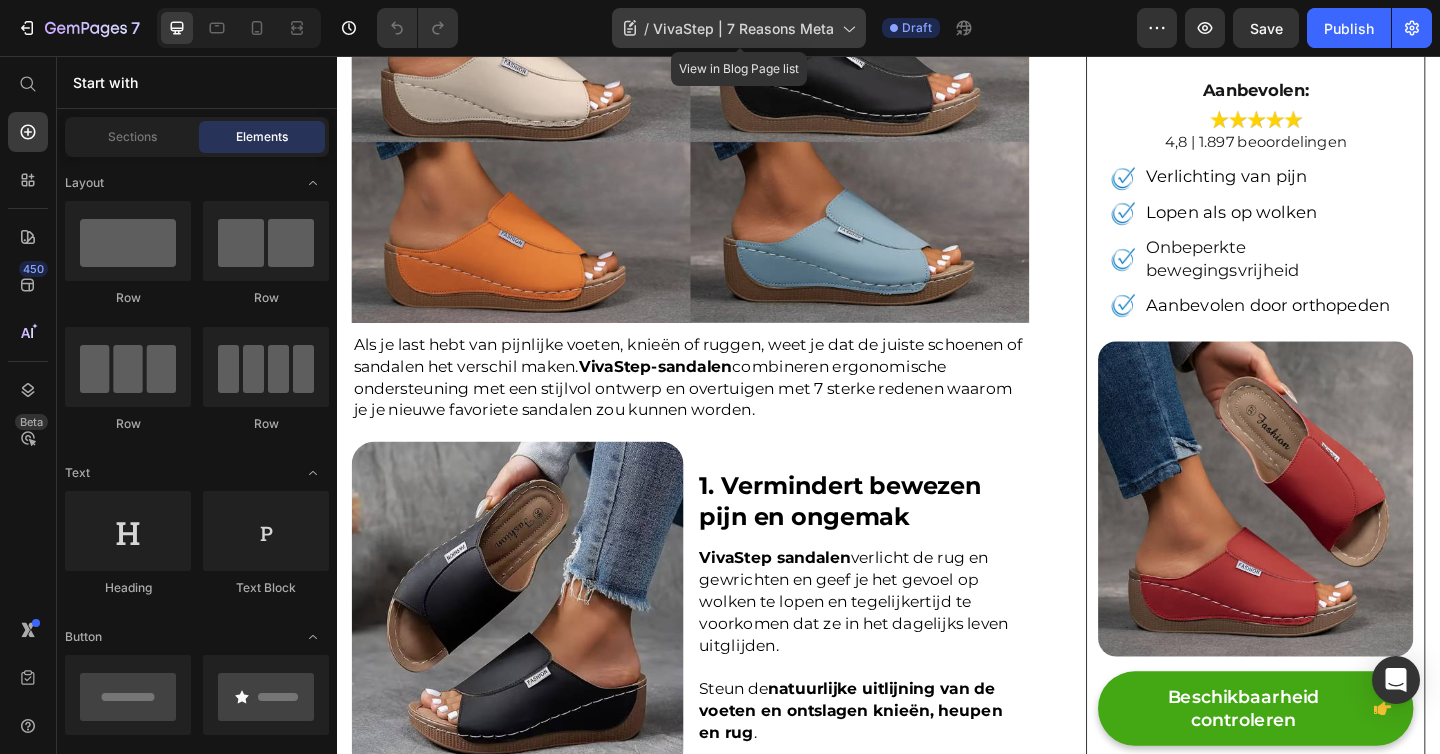 click 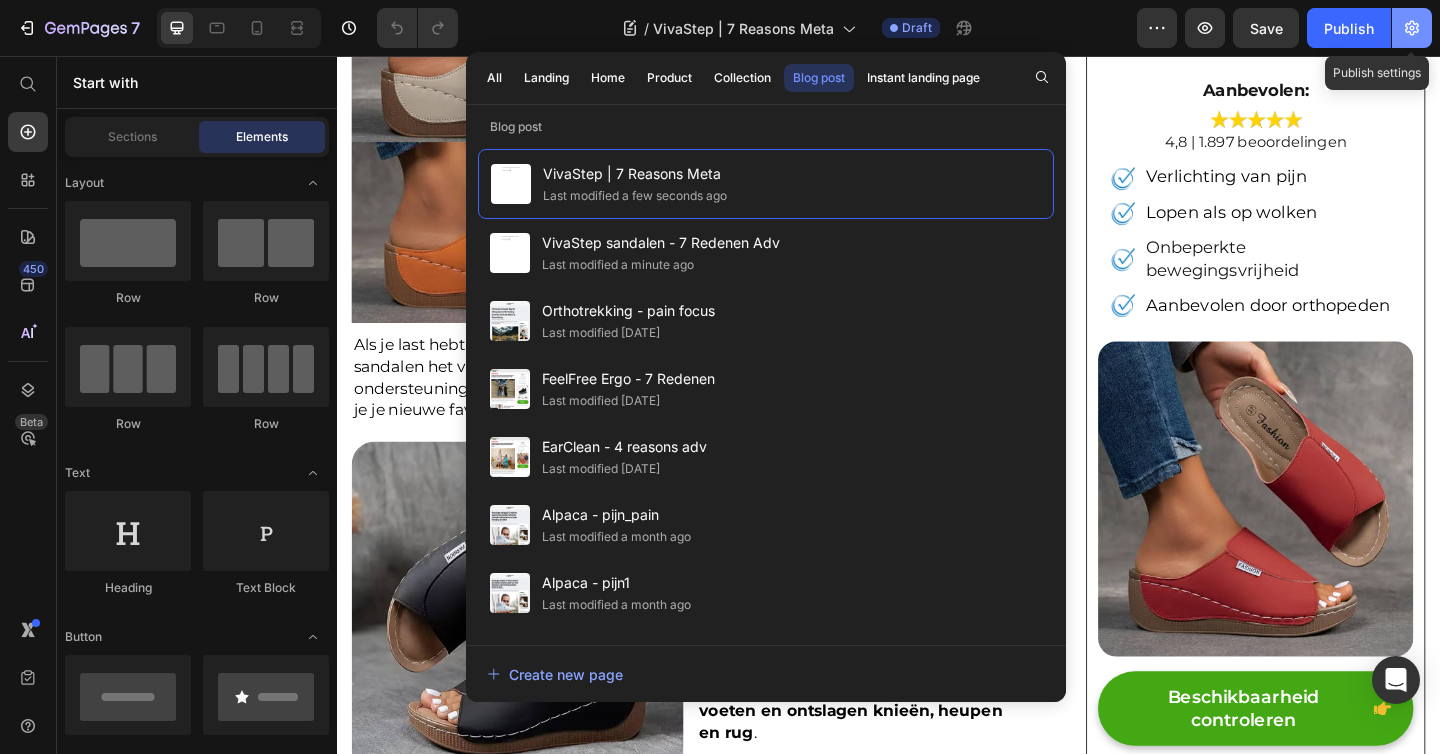 click 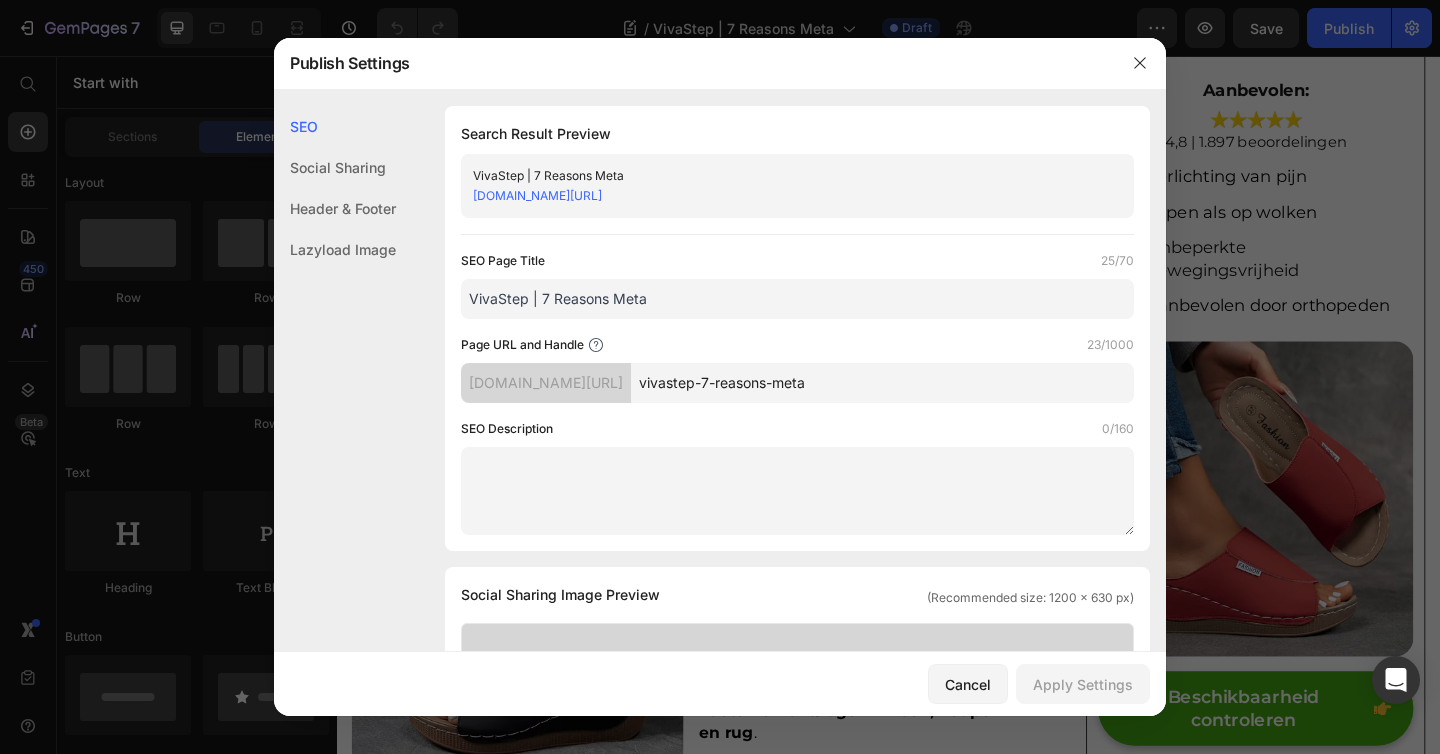 click on "VivaStep | 7 Reasons Meta" at bounding box center [797, 299] 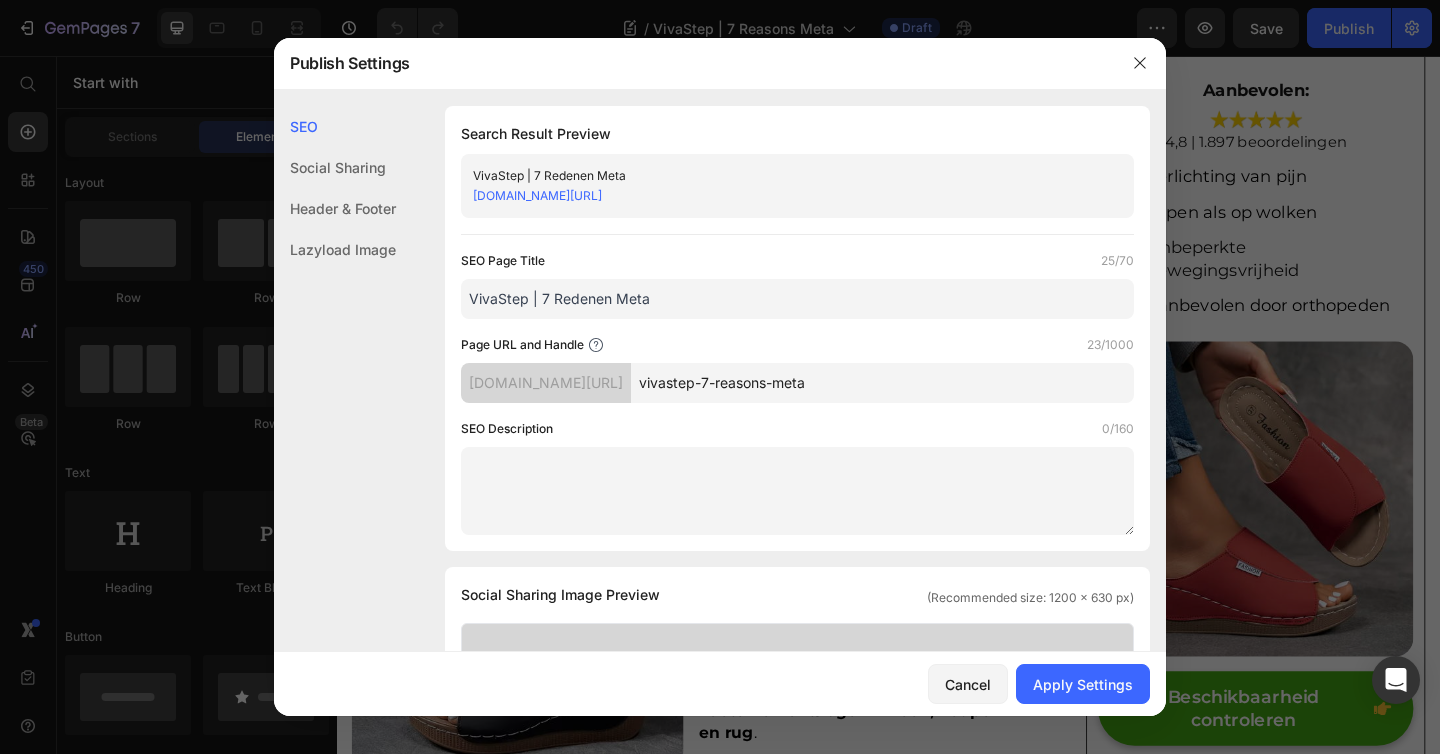 type on "VivaStep | 7 Redenen Meta" 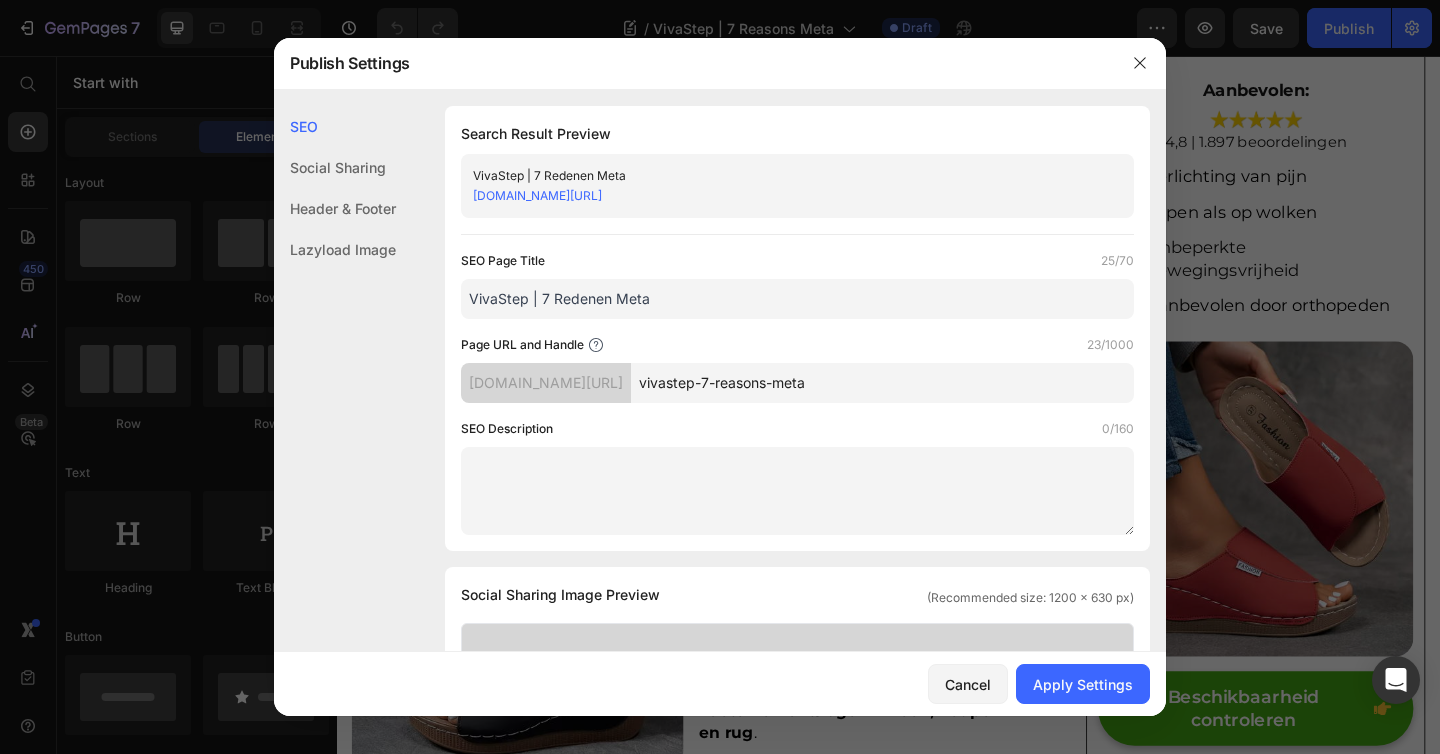 click on "vivastep-7-reasons-meta" at bounding box center [882, 383] 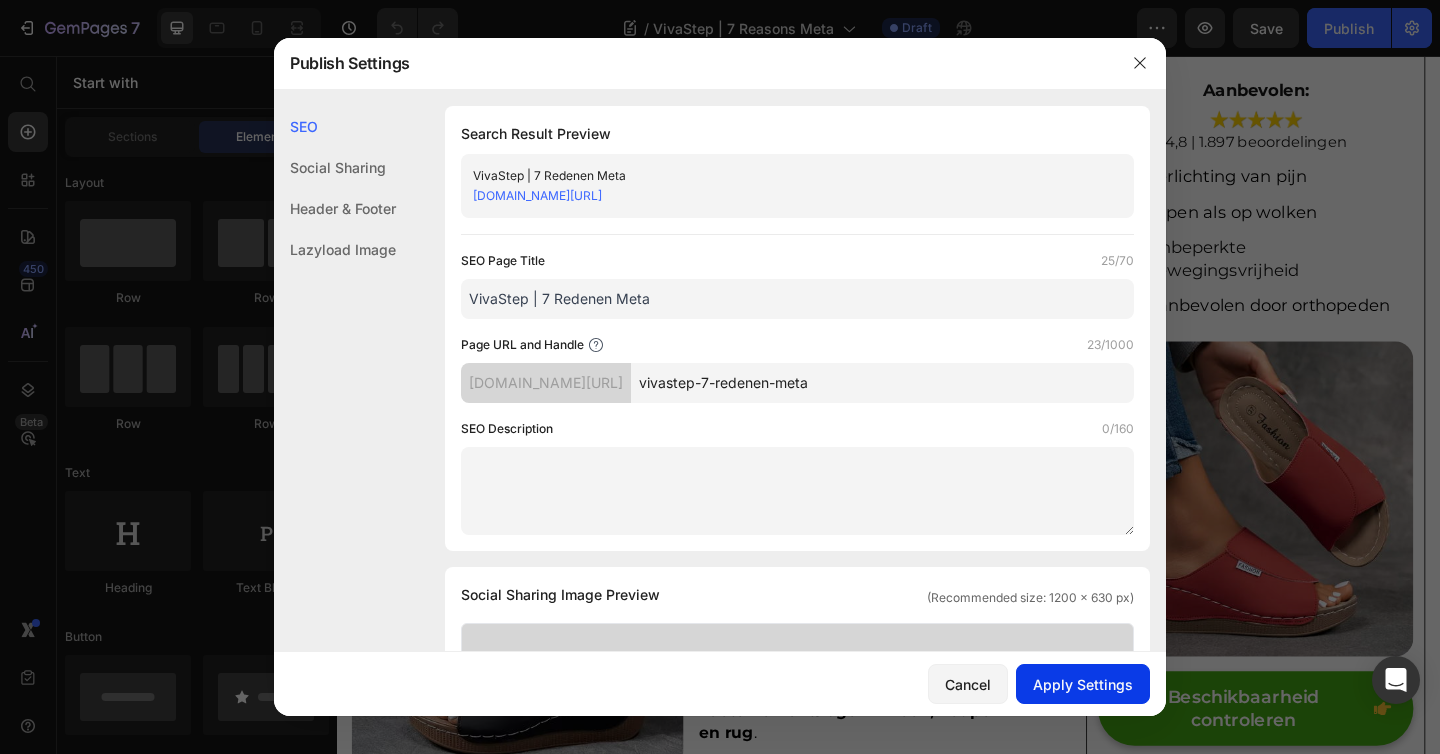 type on "vivastep-7-redenen-meta" 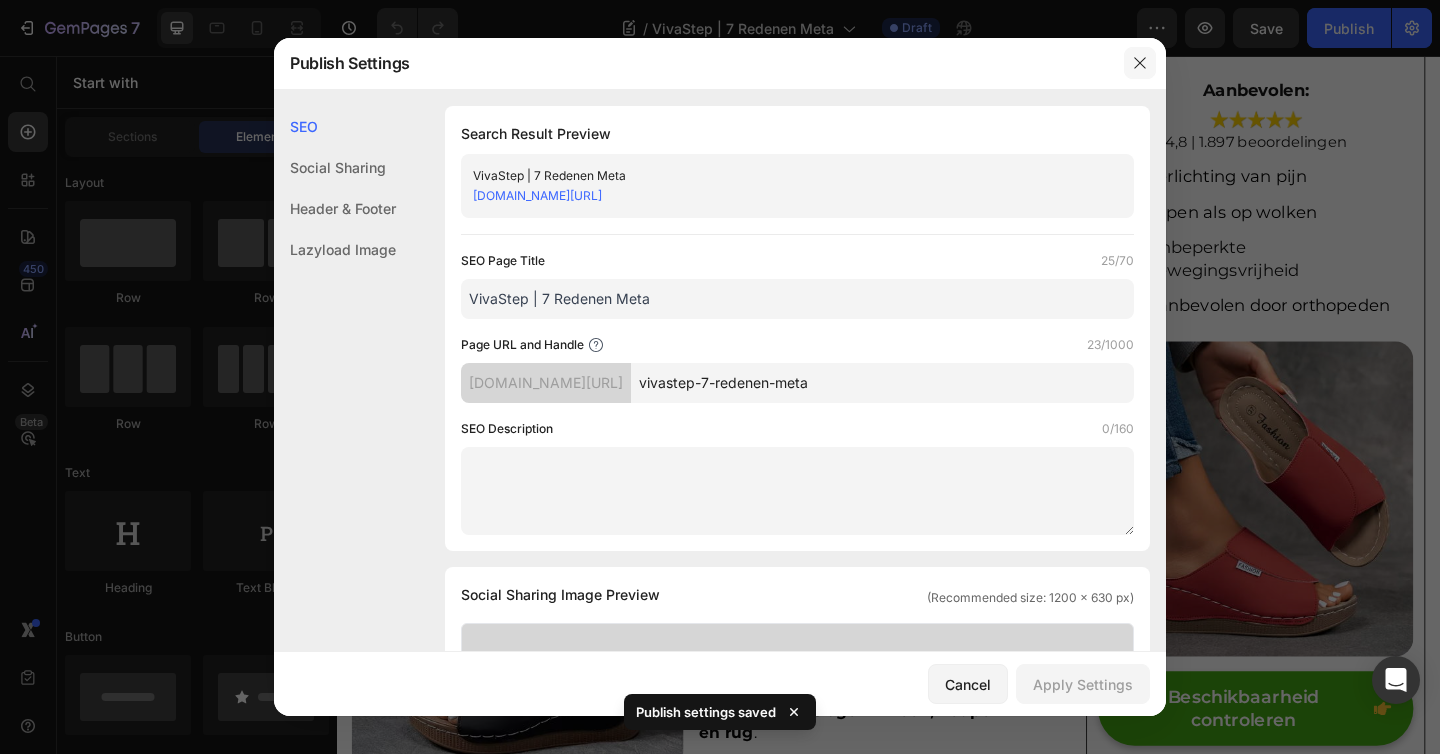 click 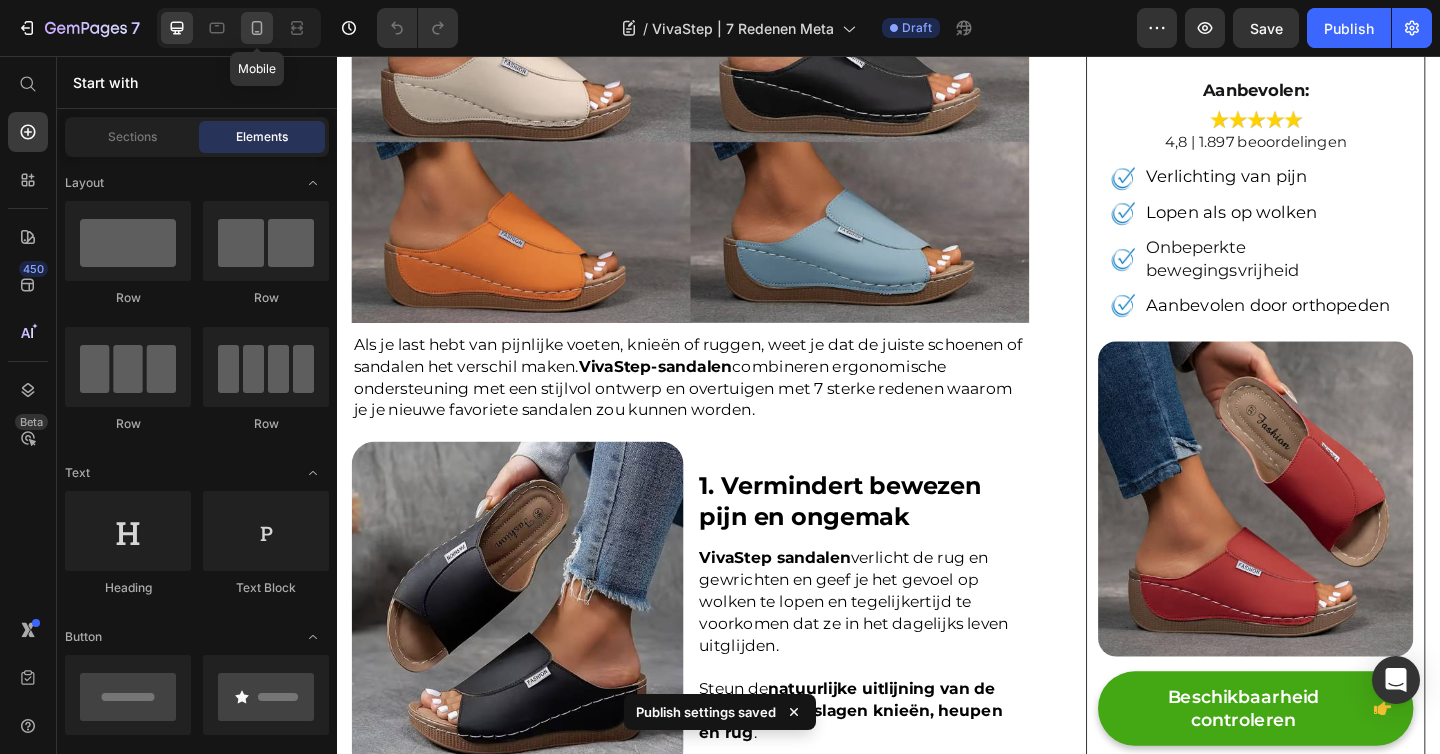 click 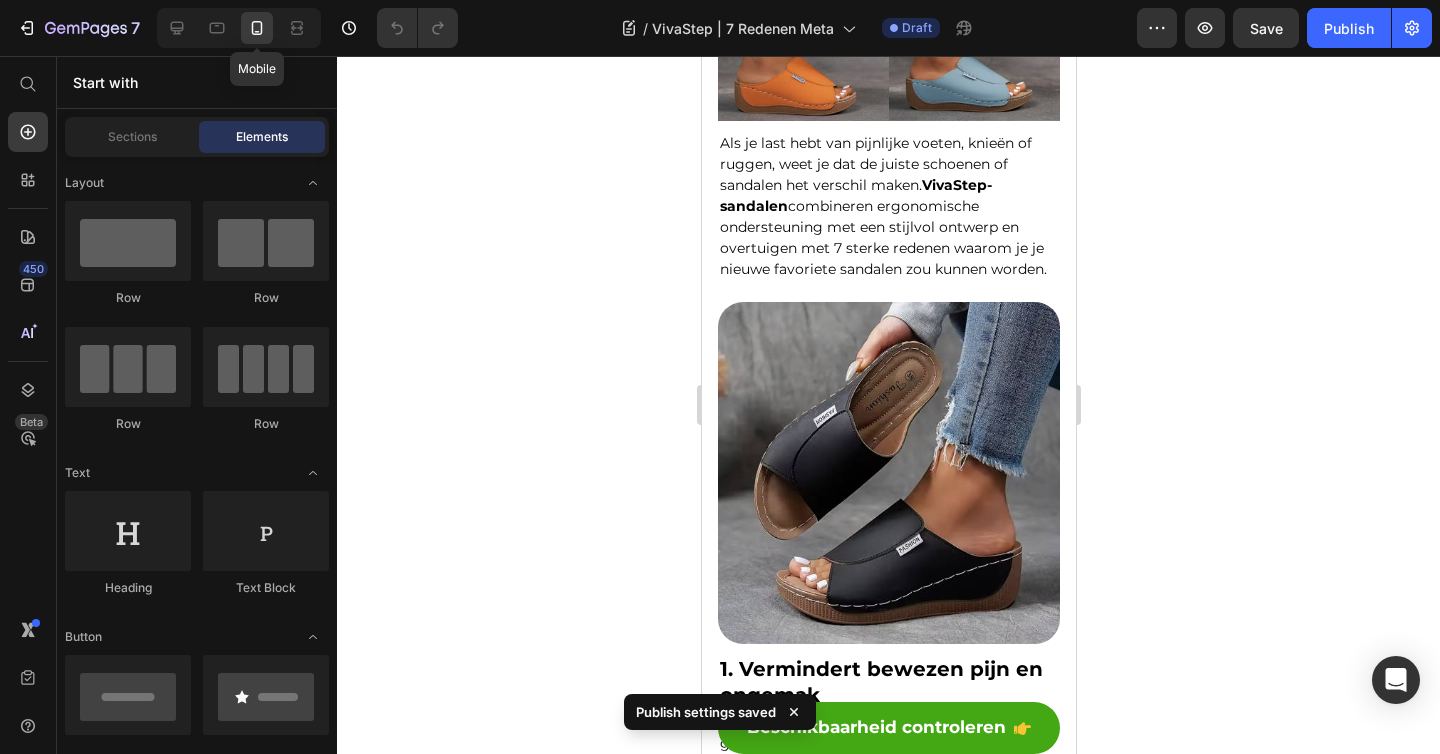 scroll, scrollTop: 510, scrollLeft: 0, axis: vertical 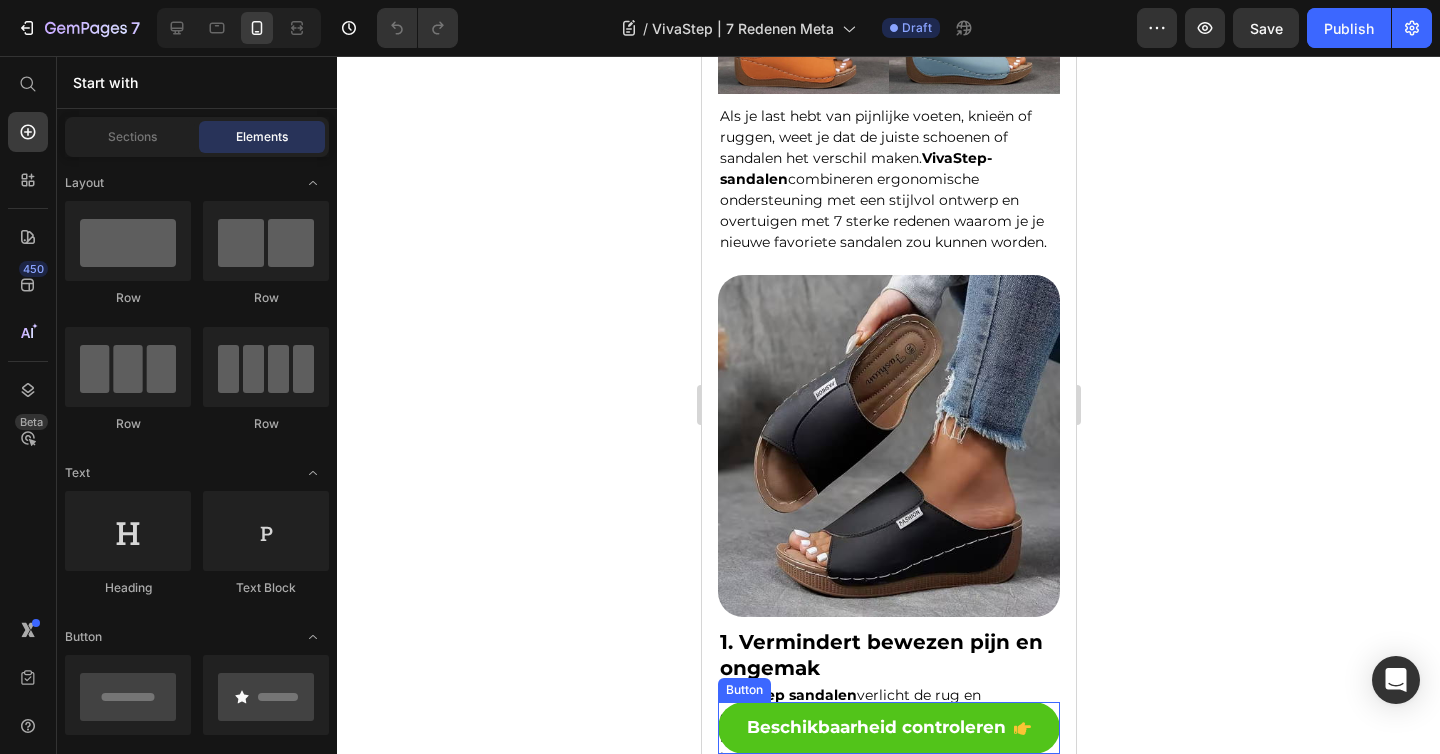 click on "Beschikbaarheid controleren" at bounding box center [888, 728] 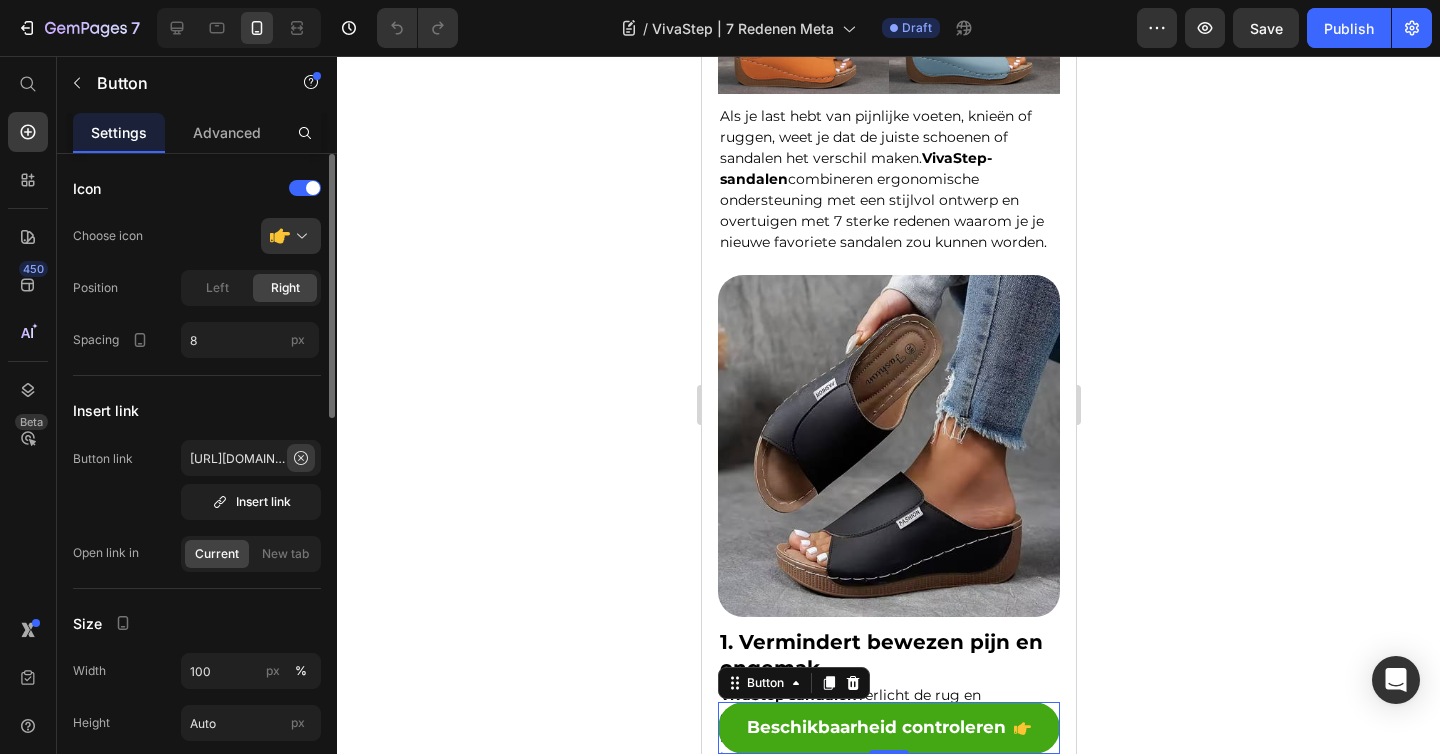 click 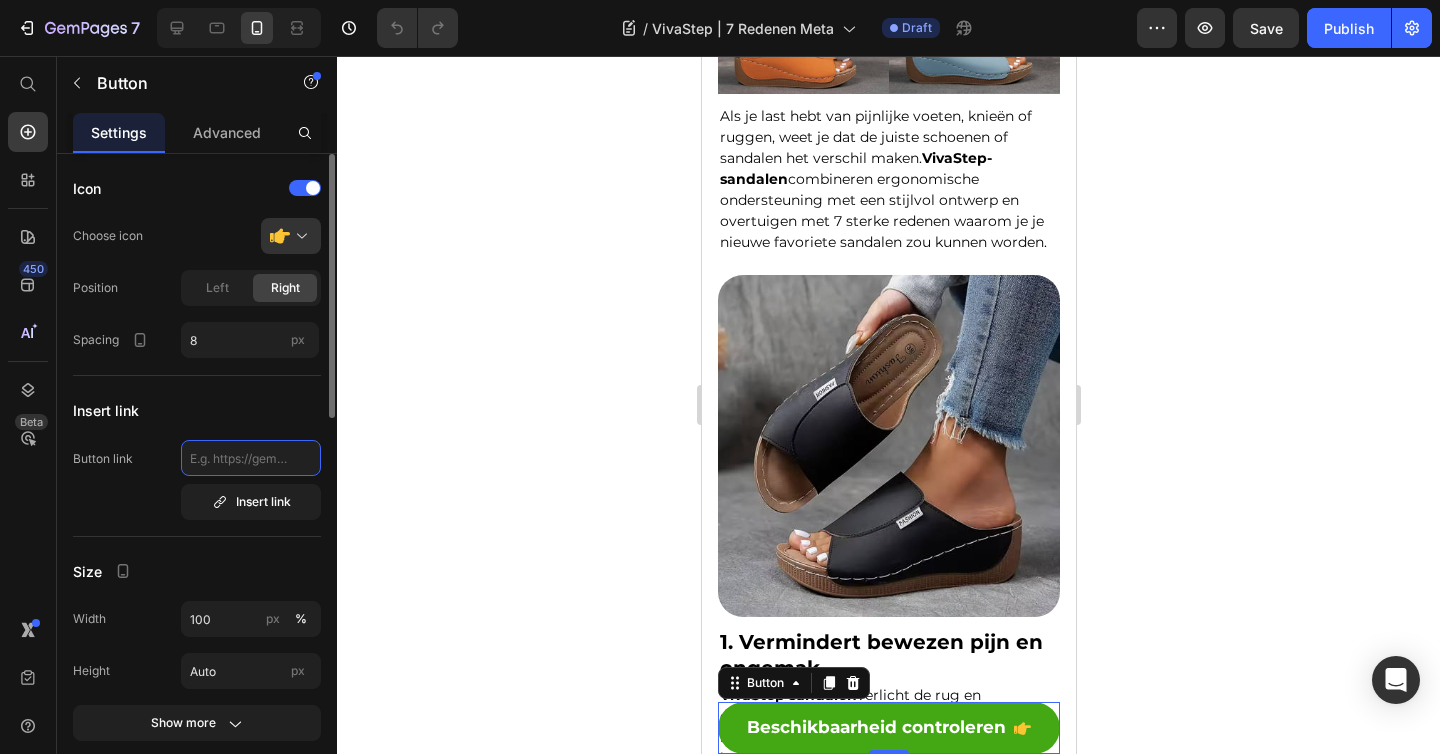 scroll, scrollTop: 0, scrollLeft: 0, axis: both 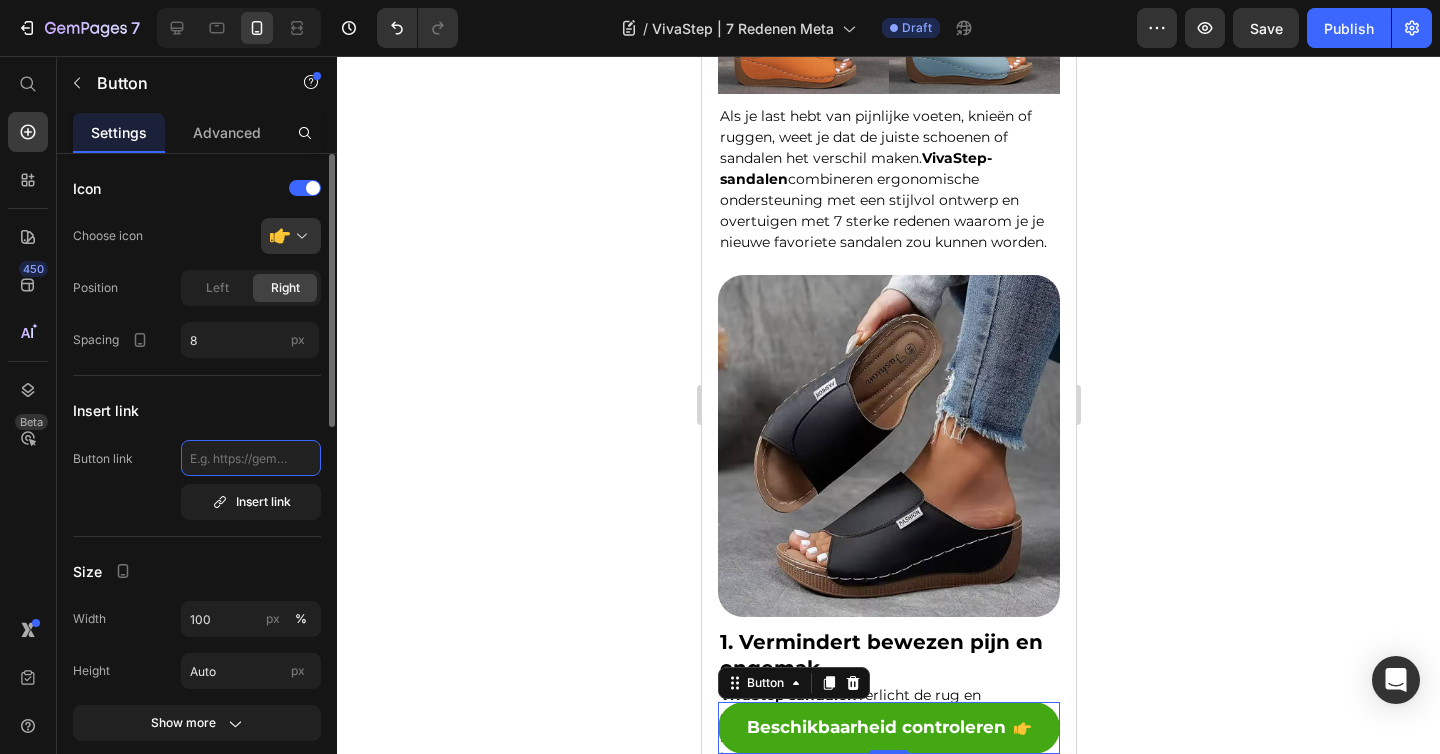 type on "[URL][DOMAIN_NAME]" 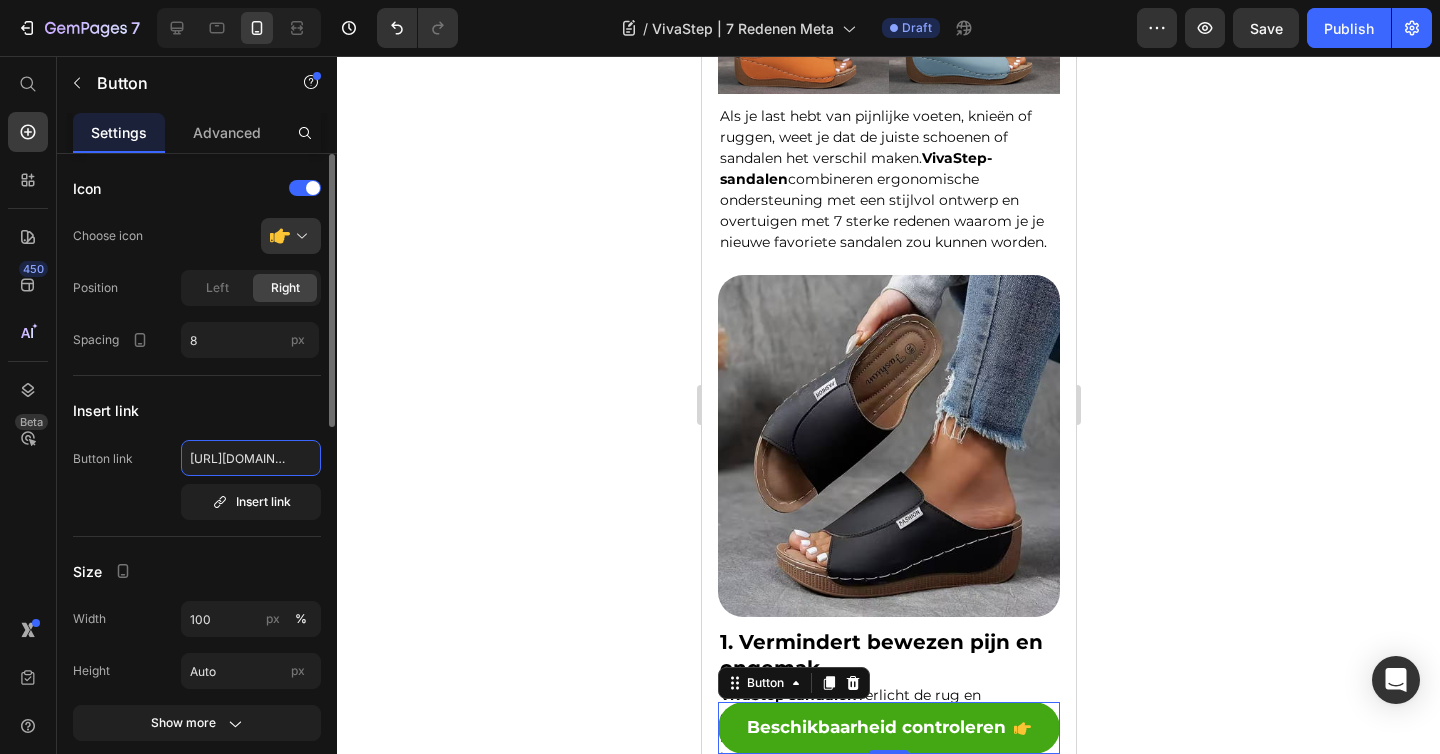 scroll, scrollTop: 0, scrollLeft: 252, axis: horizontal 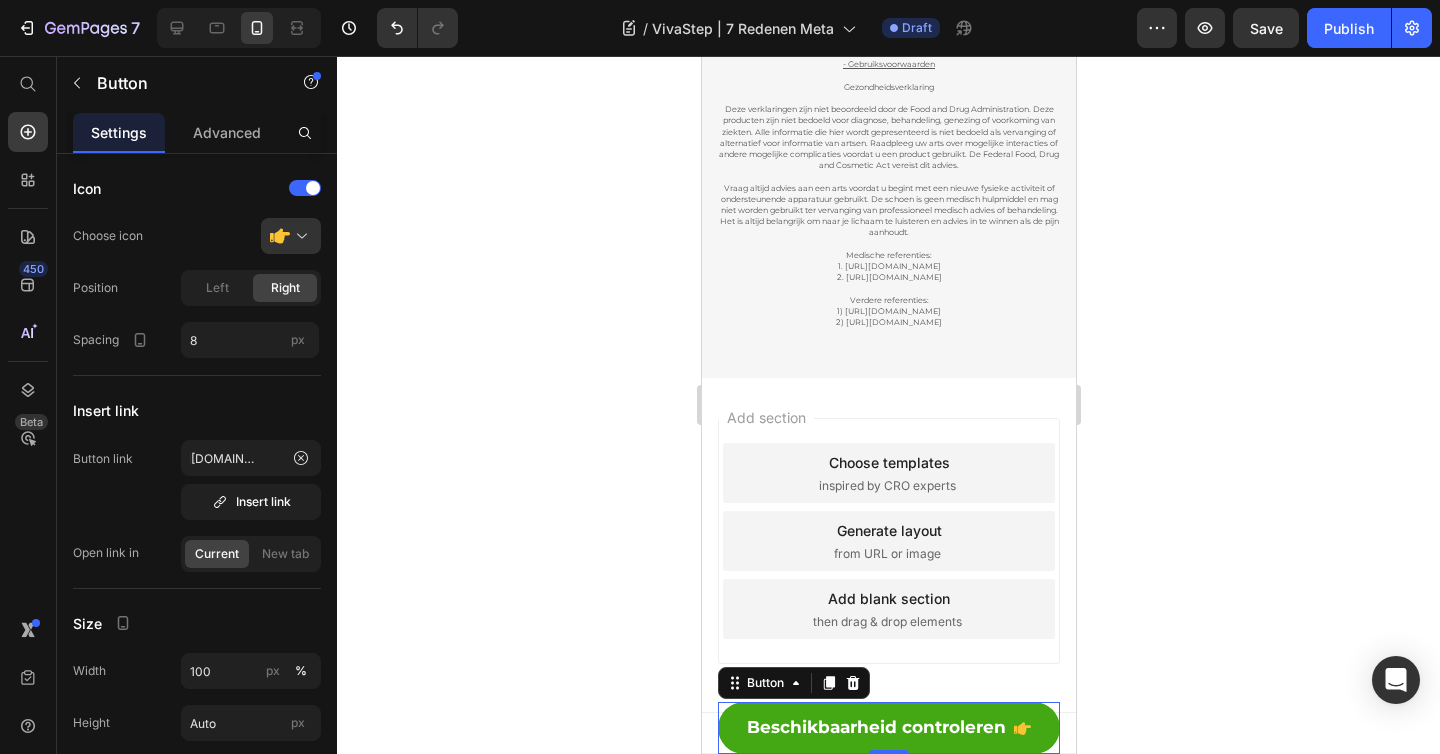 click on "Beschikbaarheid controleren" at bounding box center [888, -347] 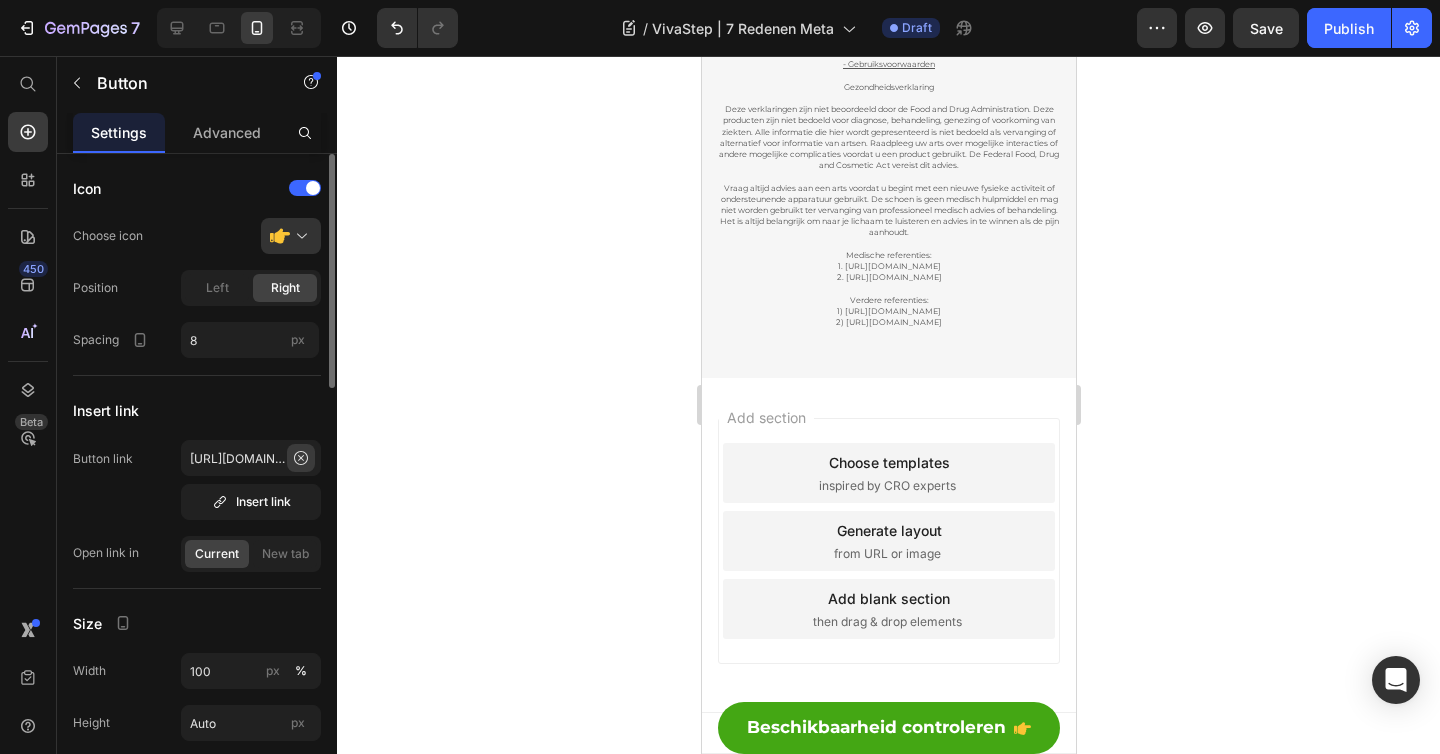 click 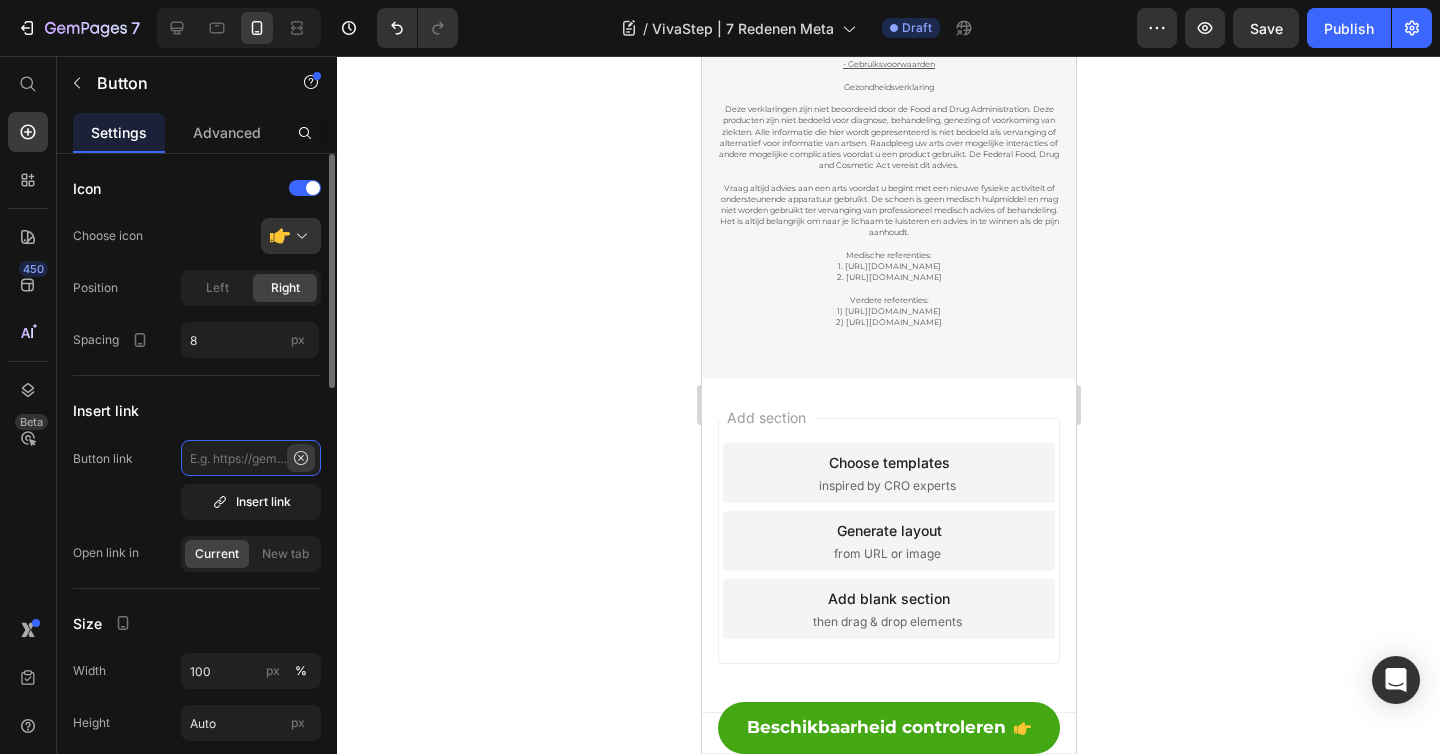 scroll, scrollTop: 0, scrollLeft: 0, axis: both 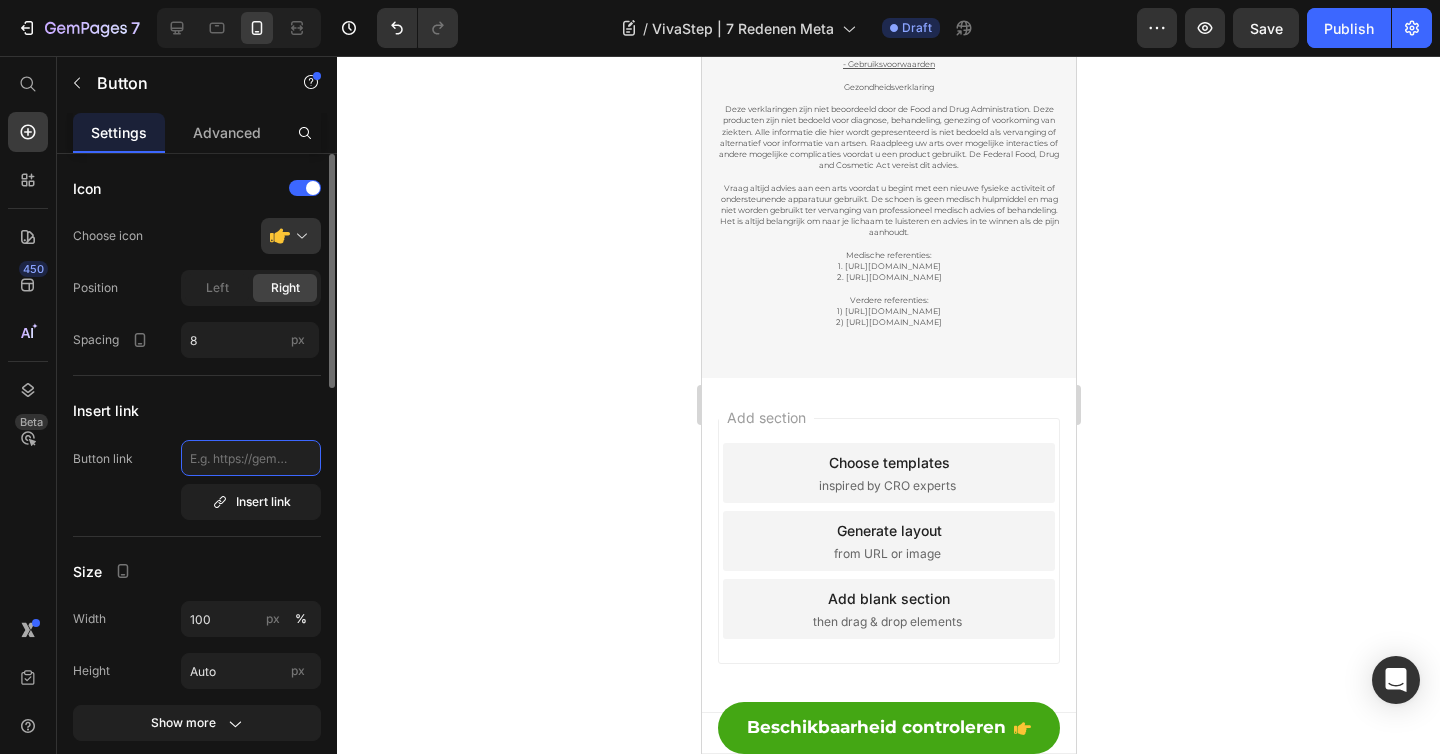 paste on "[URL][DOMAIN_NAME]" 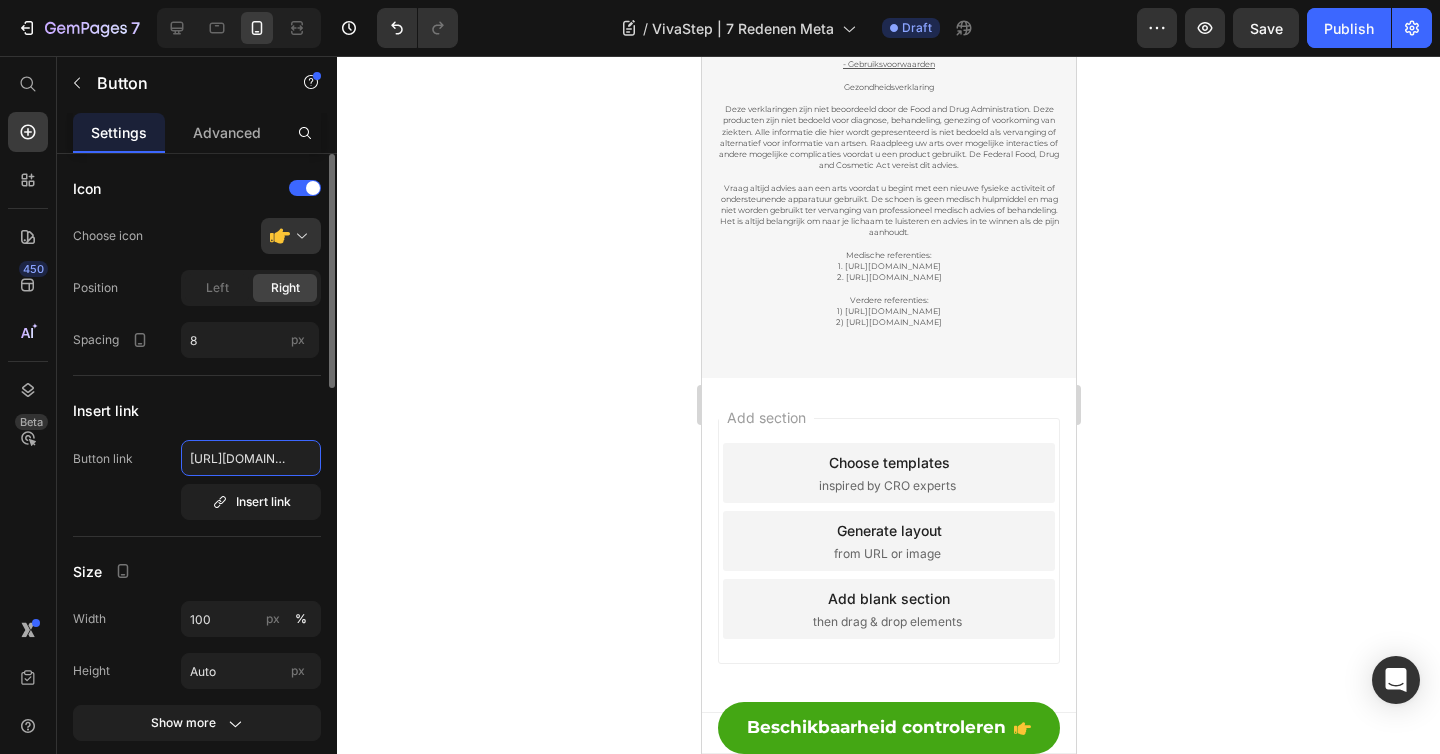 scroll, scrollTop: 0, scrollLeft: 252, axis: horizontal 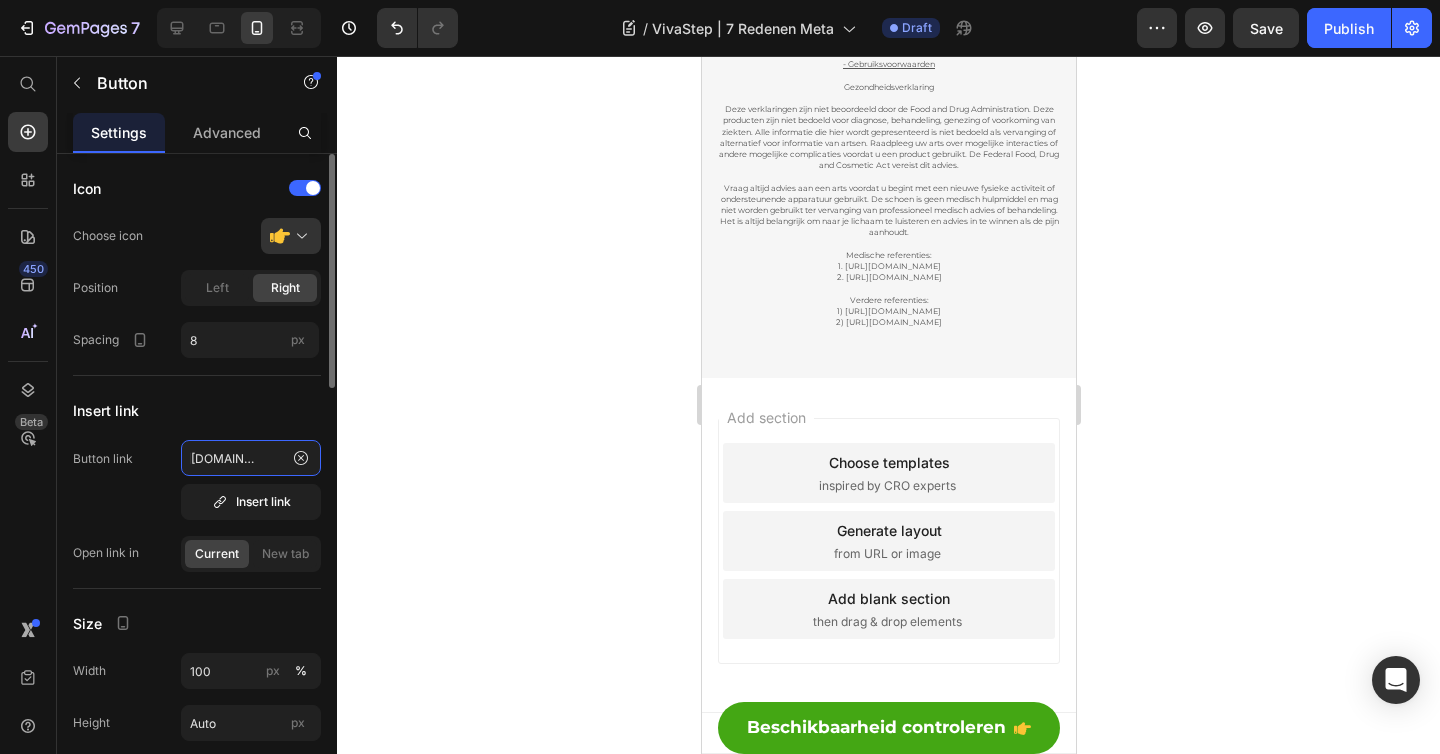 type on "[URL][DOMAIN_NAME]" 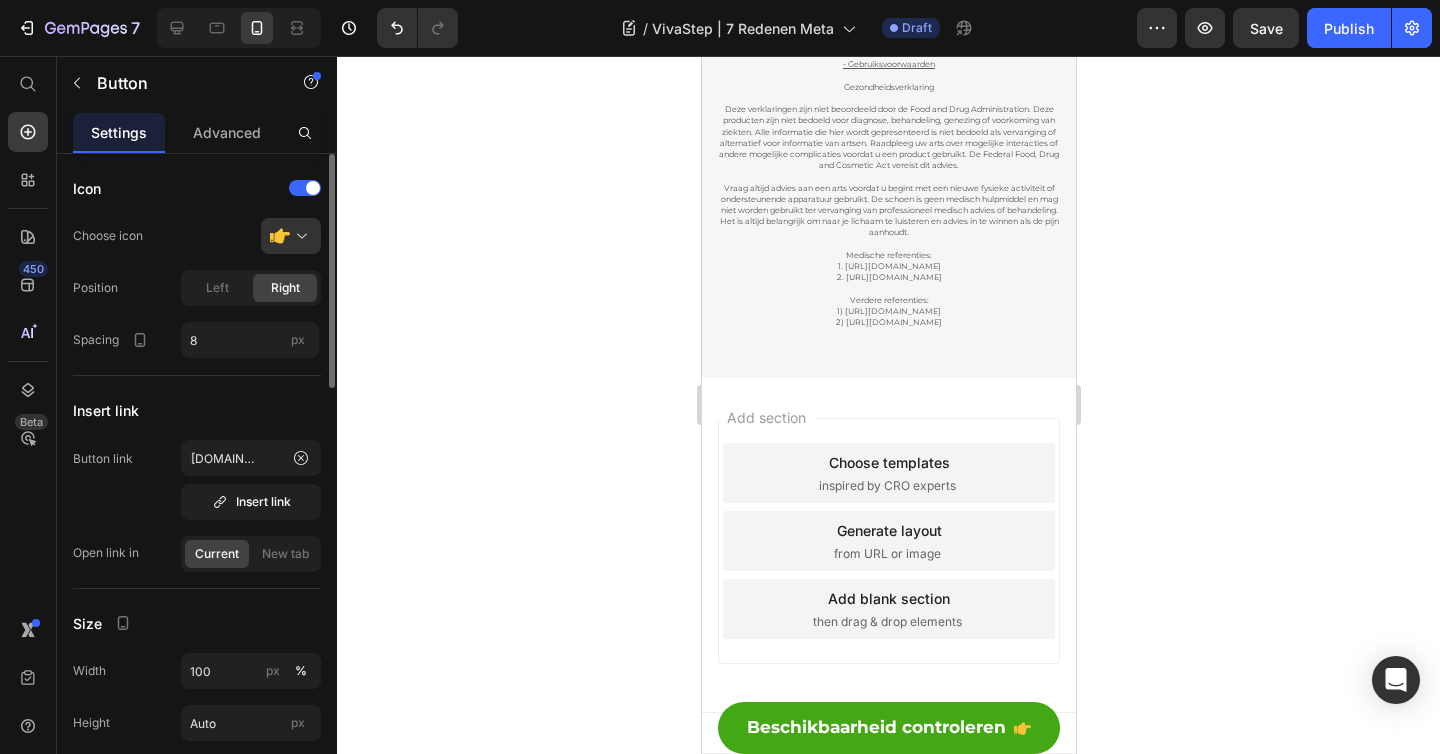 click on "Insert link" at bounding box center (197, 410) 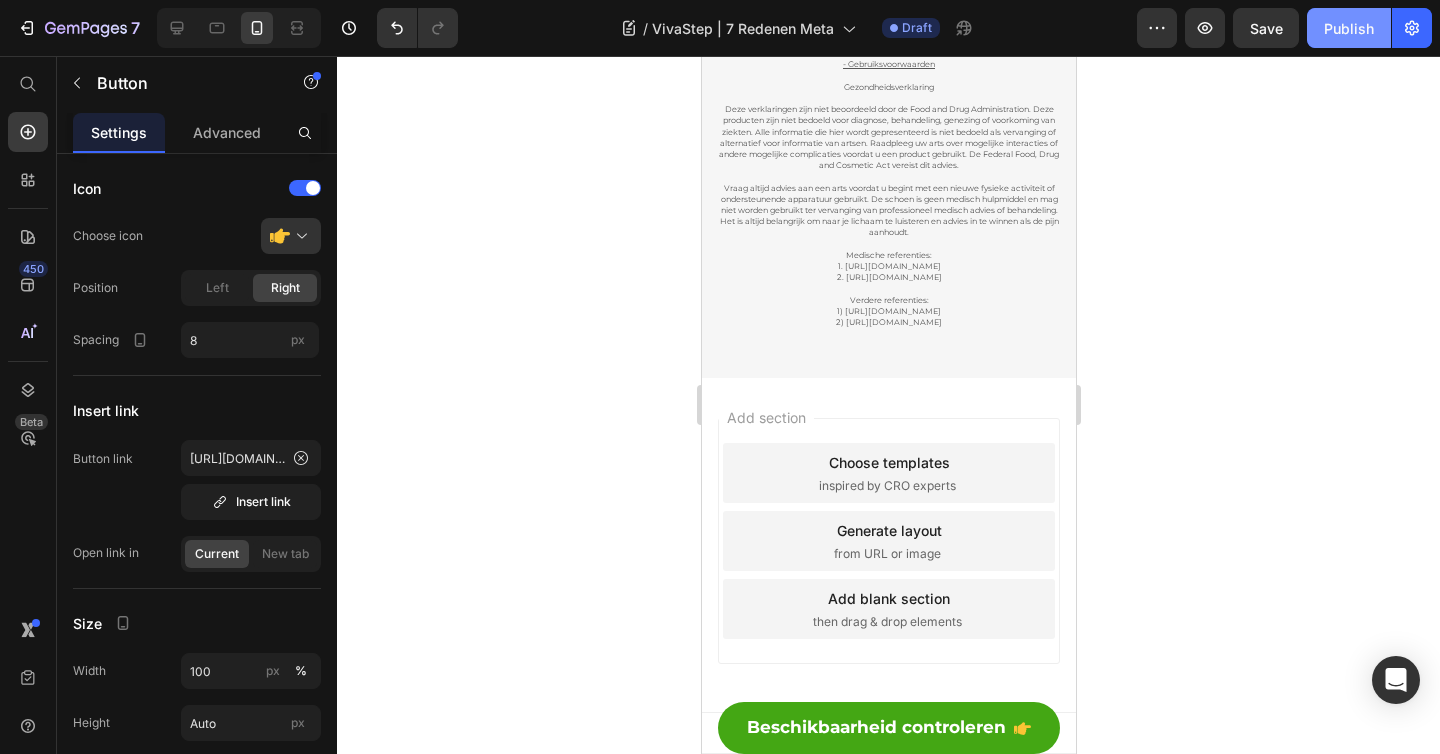 click on "Publish" at bounding box center (1349, 28) 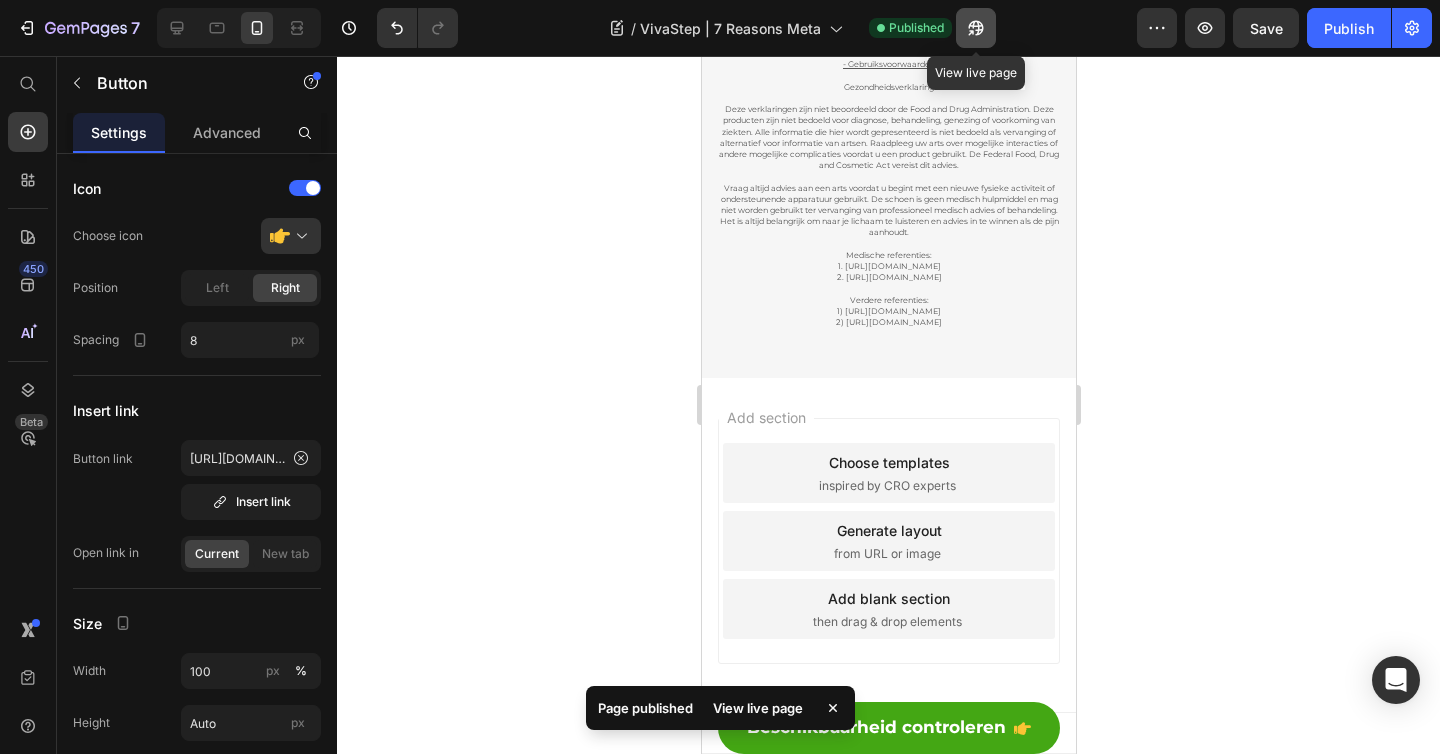 click 